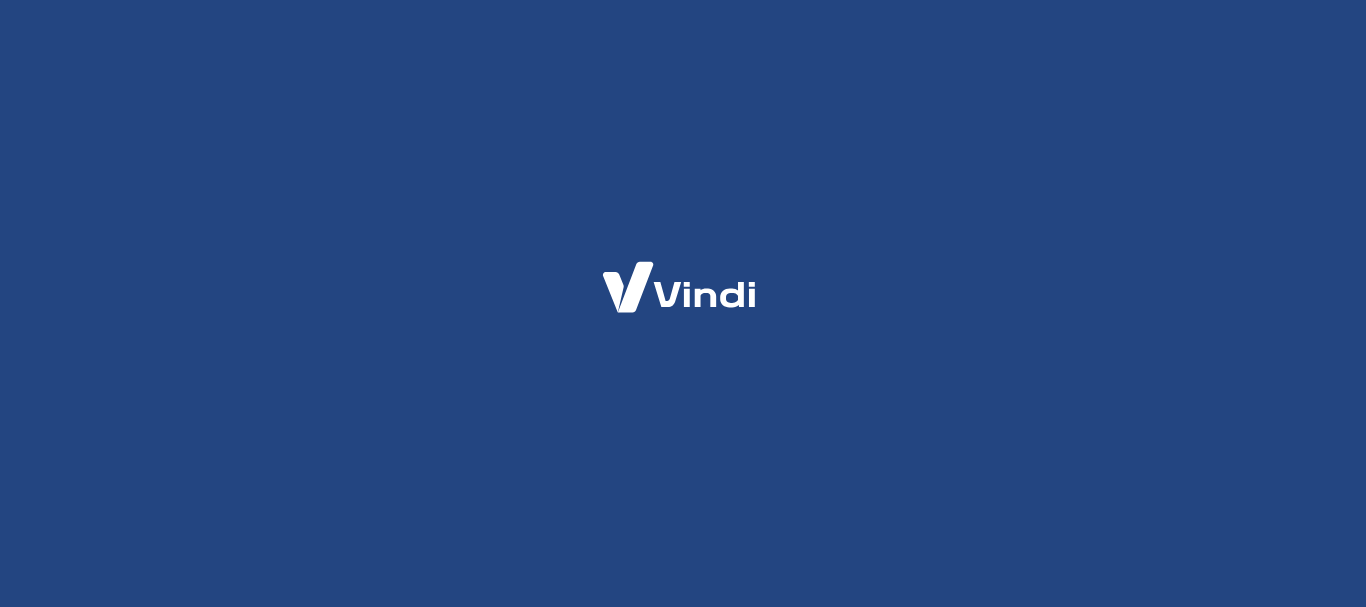 scroll, scrollTop: 0, scrollLeft: 0, axis: both 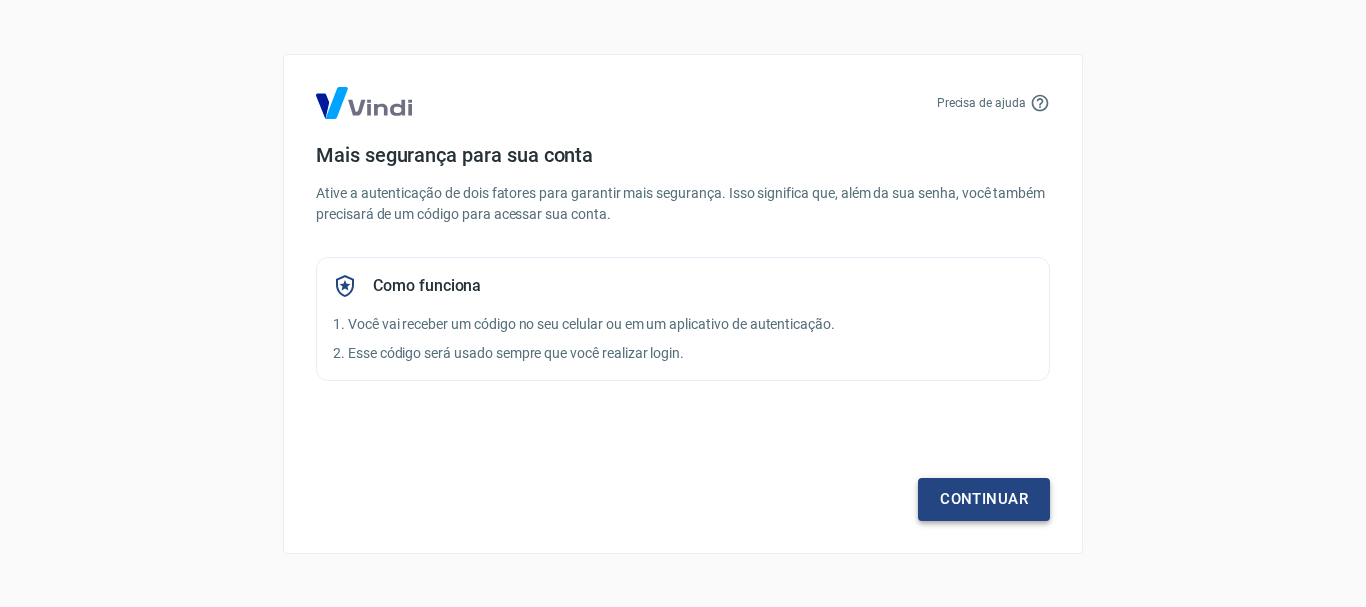 click on "Continuar" at bounding box center [984, 499] 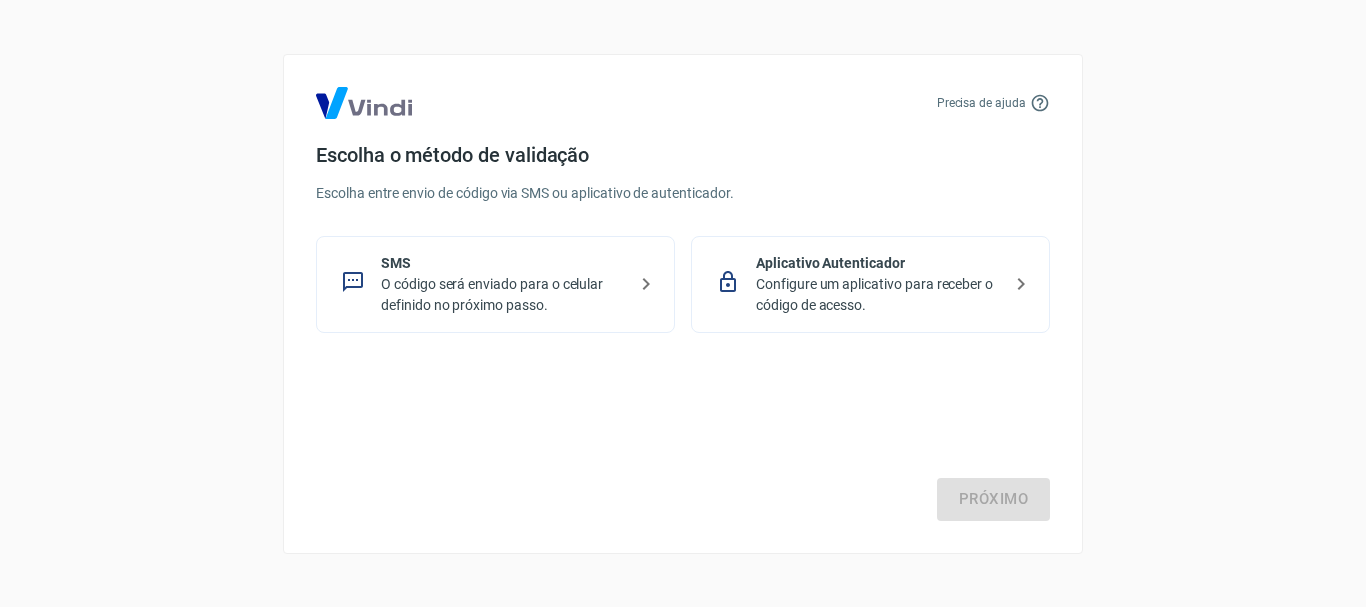 click on "O código será enviado para o celular definido no próximo passo." at bounding box center (503, 295) 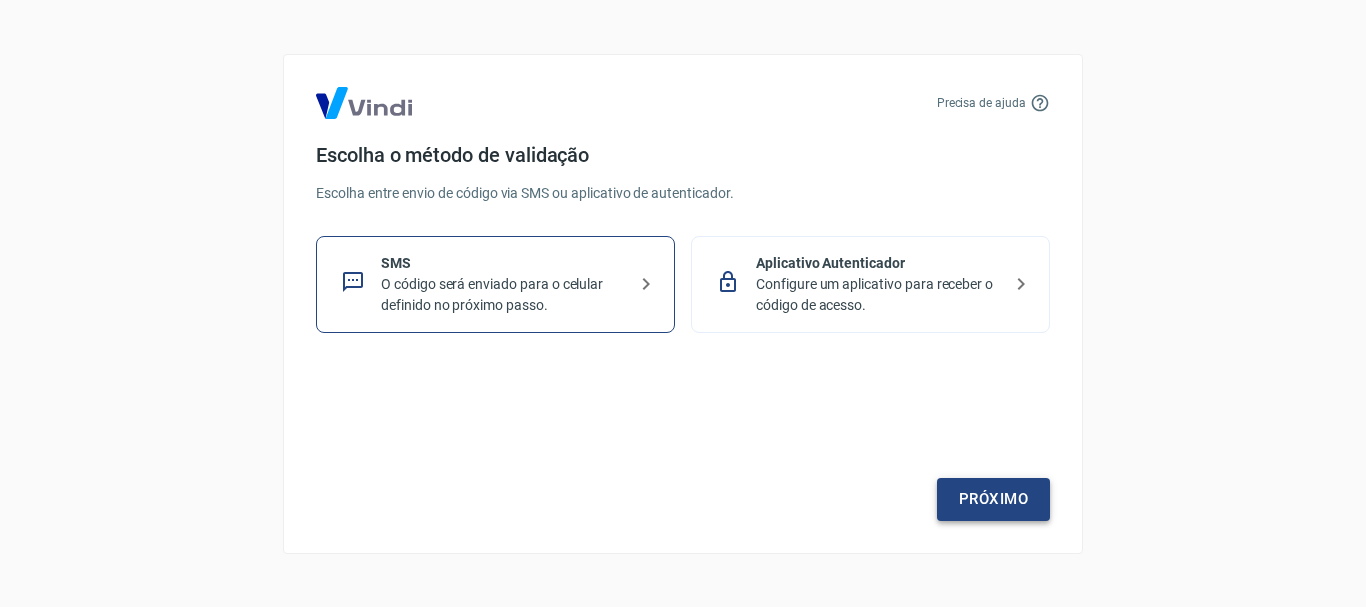 click on "Próximo" at bounding box center (993, 499) 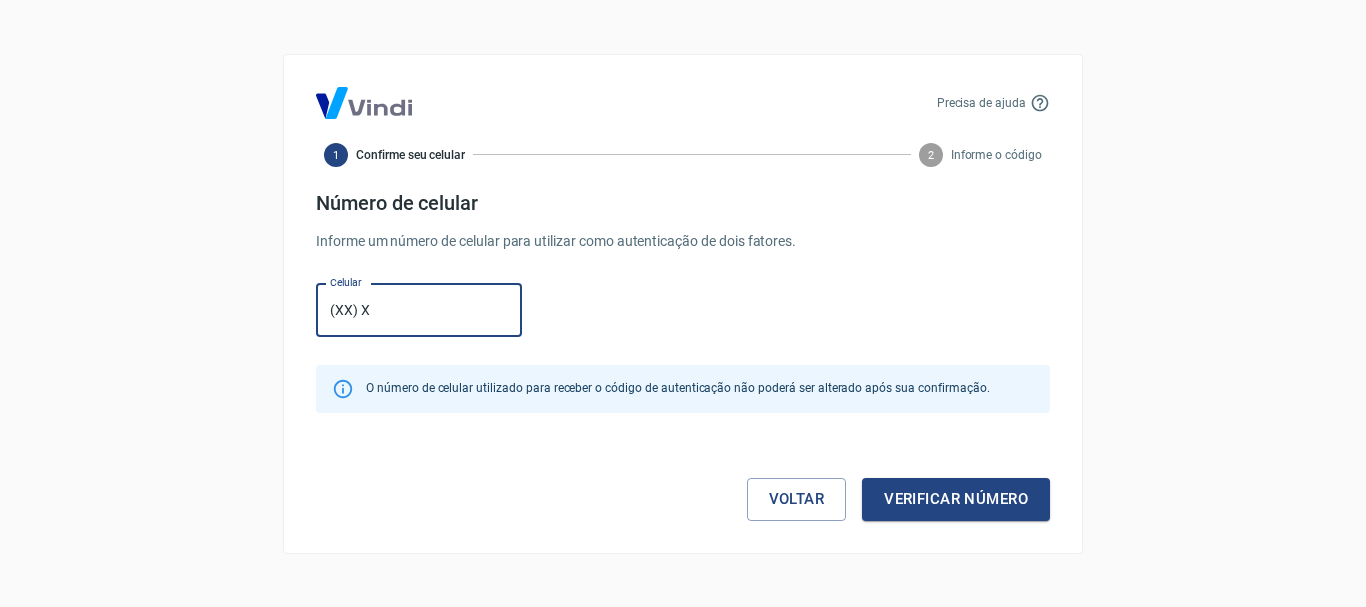 type on "[PHONE]" 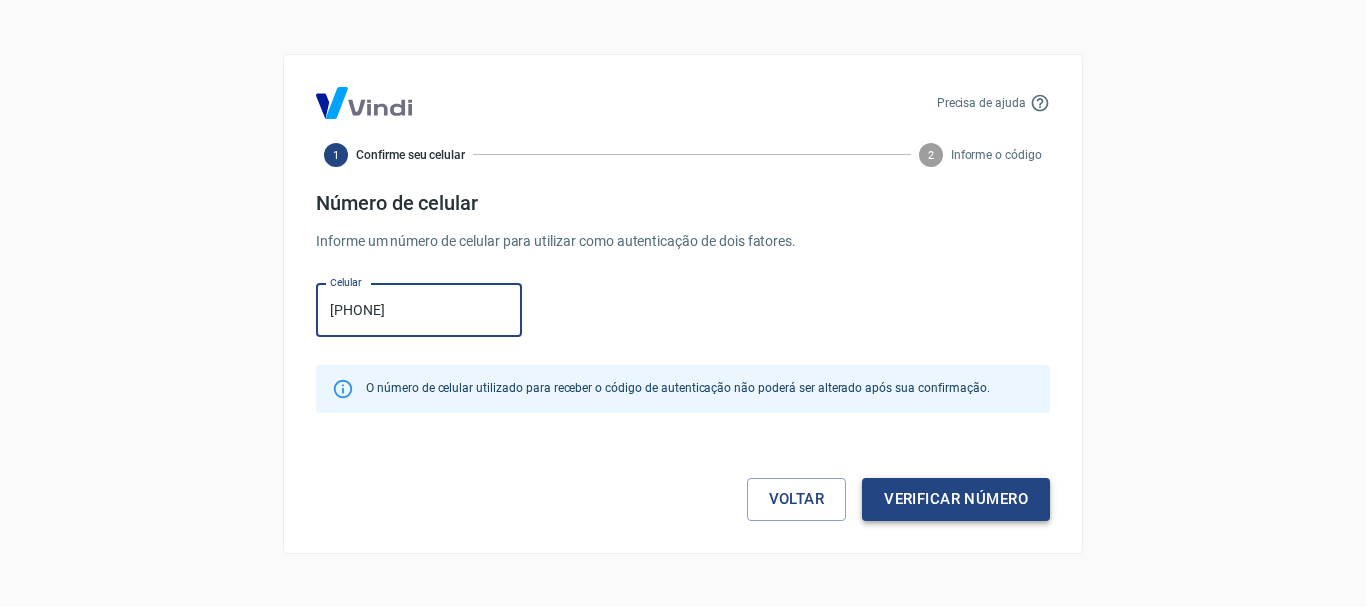 click on "Verificar número" at bounding box center (956, 499) 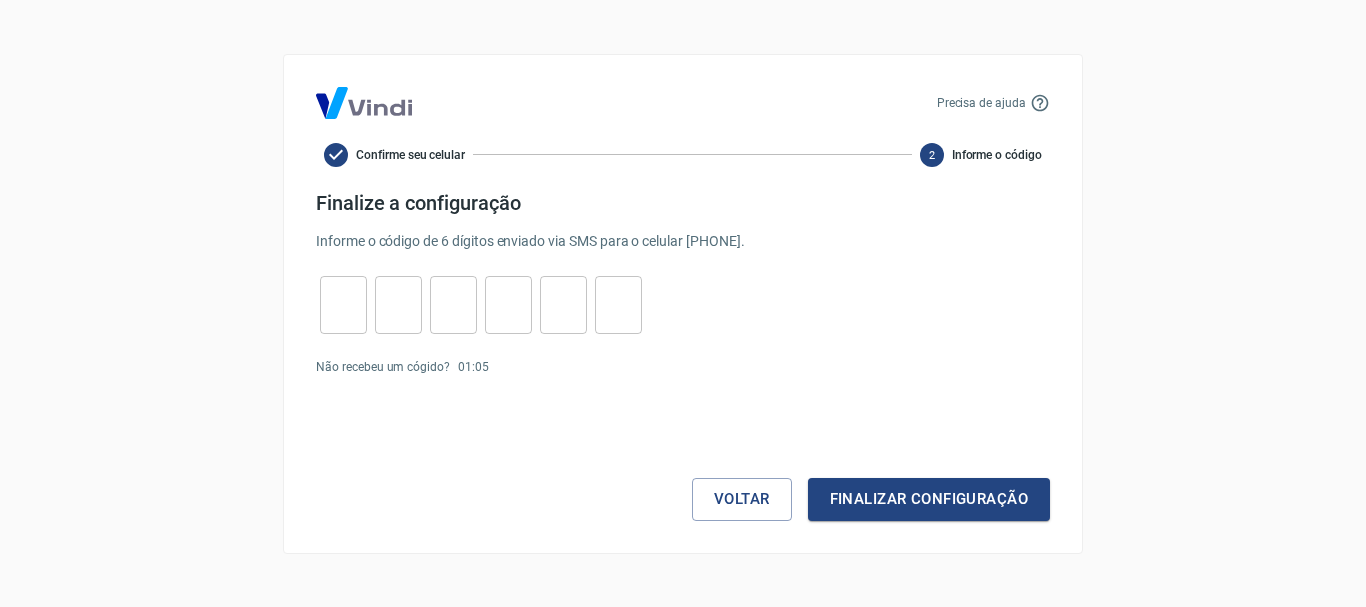 click at bounding box center [343, 304] 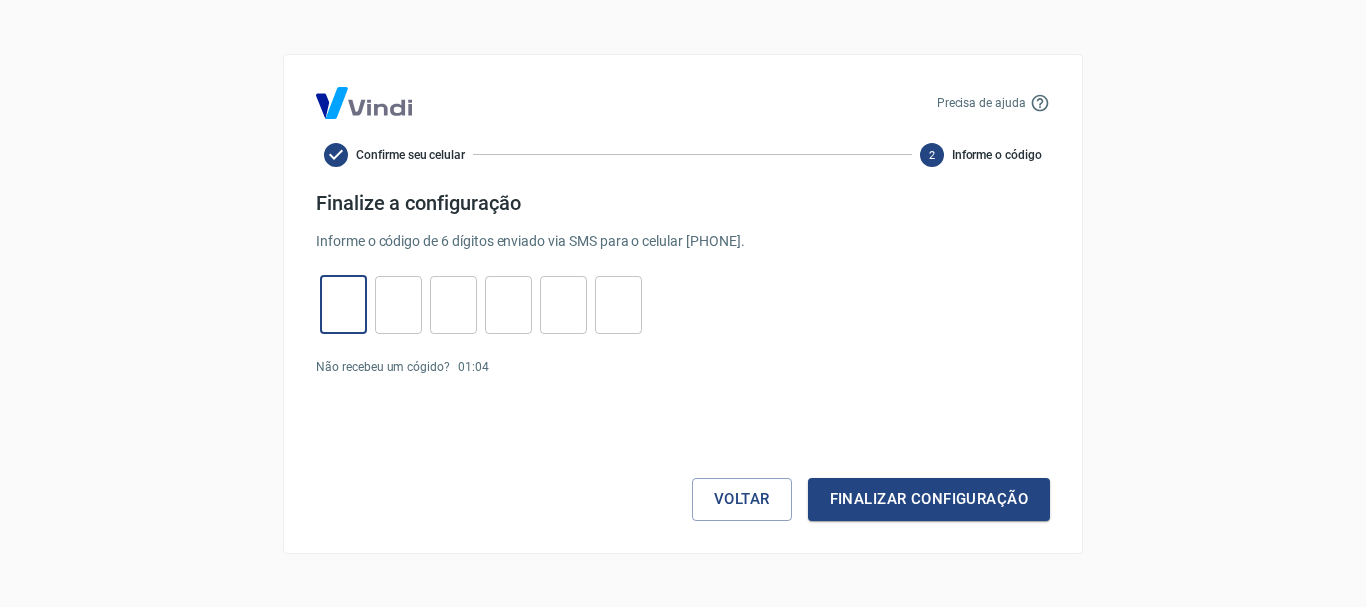 type on "6" 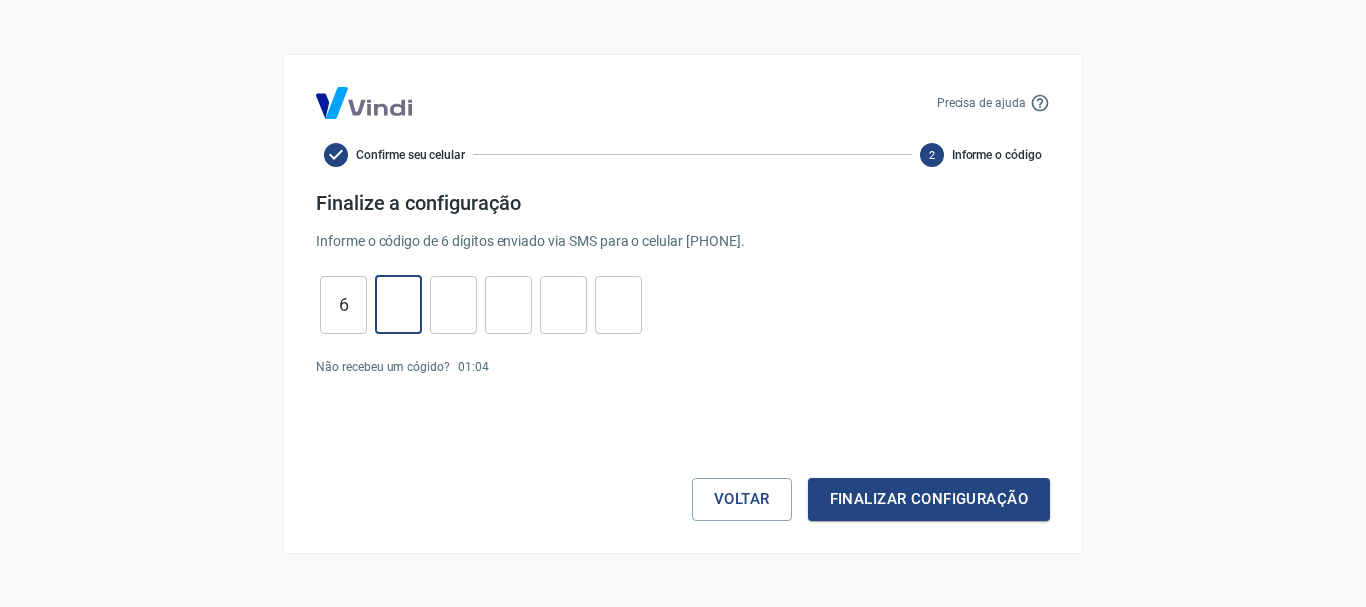 type on "2" 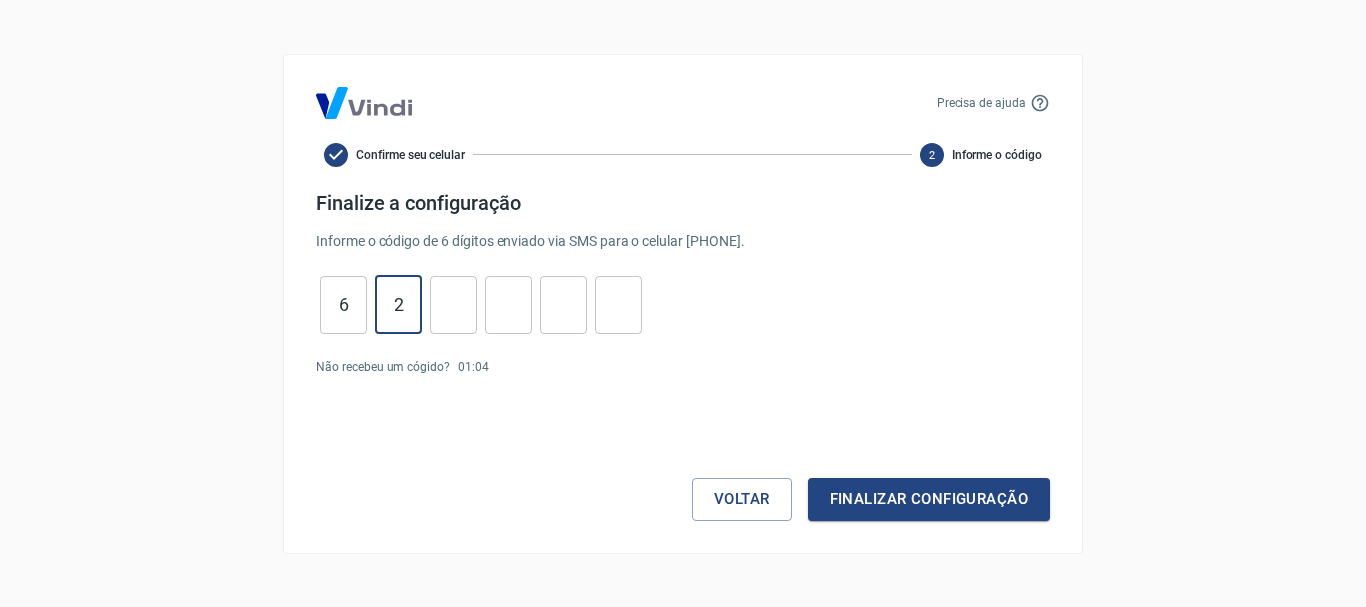 type on "9" 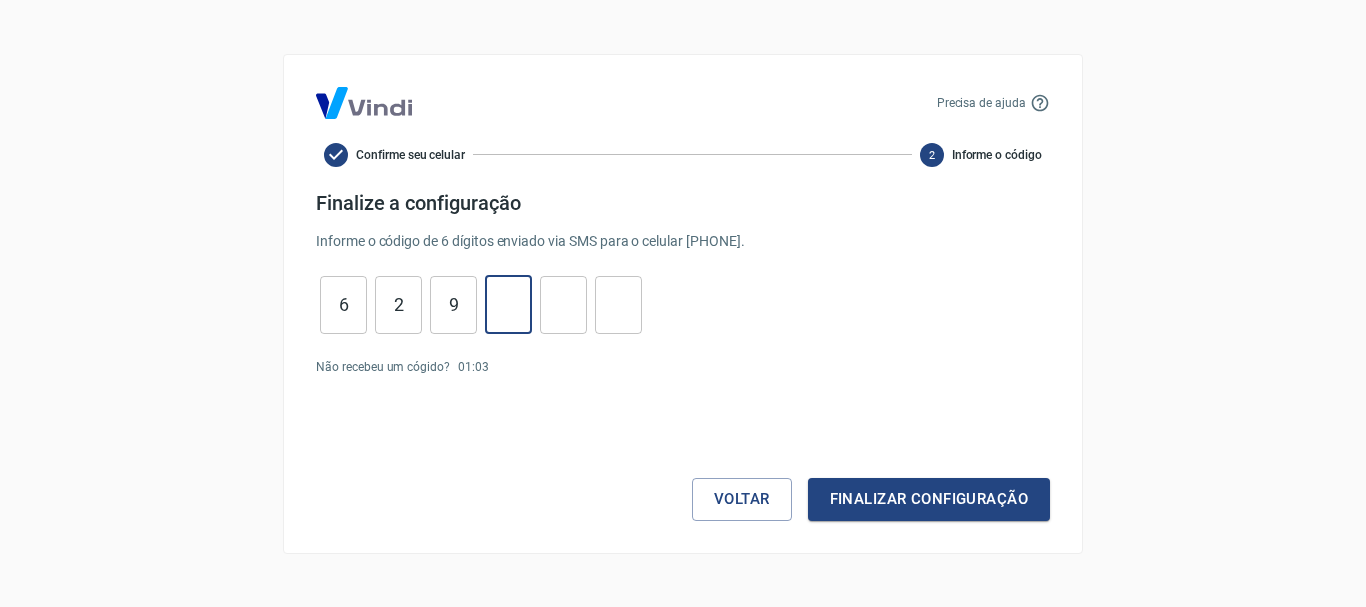 type on "1" 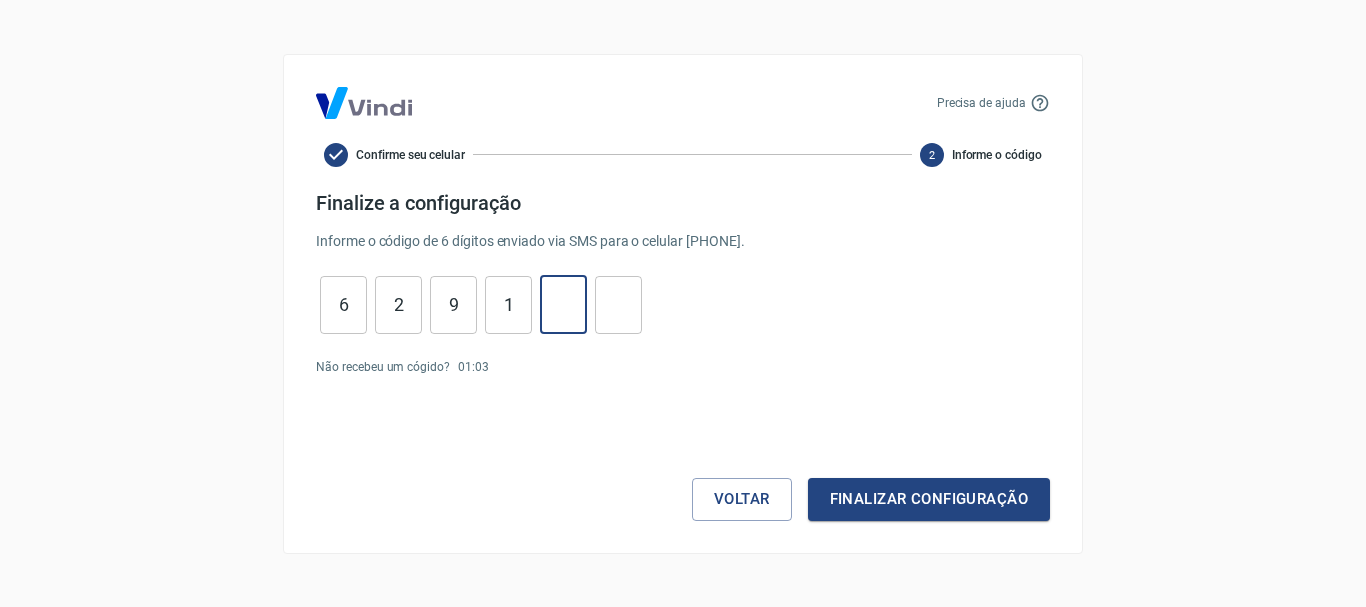 type on "0" 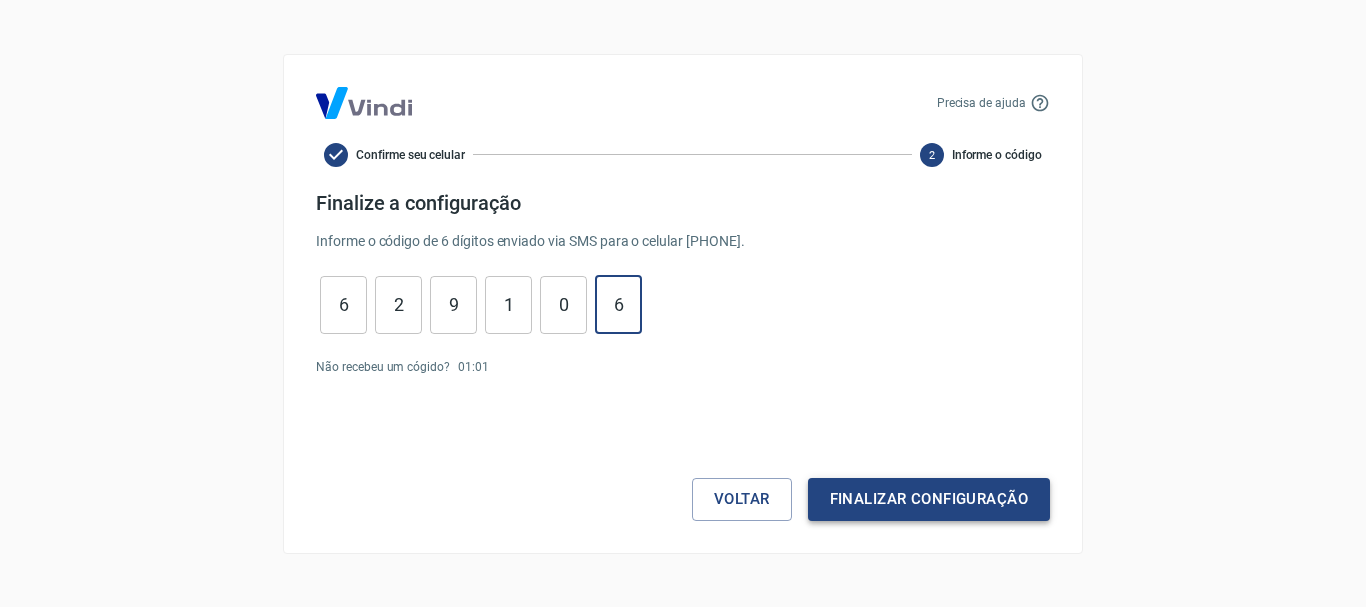 type on "6" 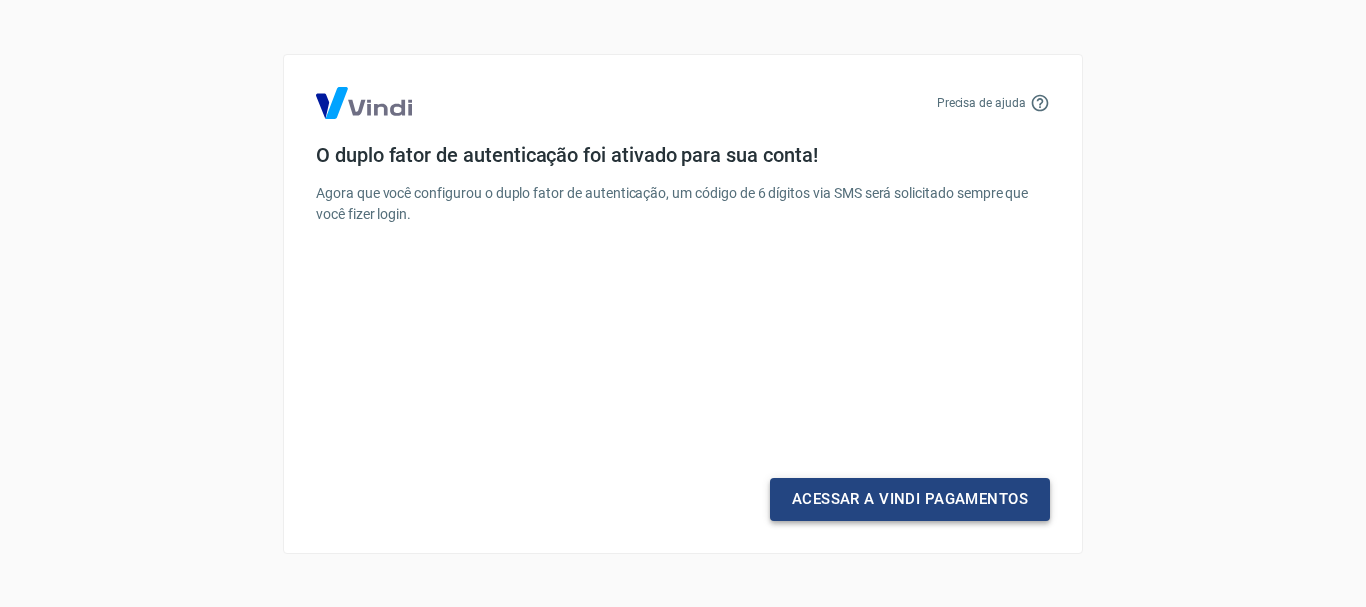 click on "Acessar a Vindi Pagamentos" at bounding box center (910, 499) 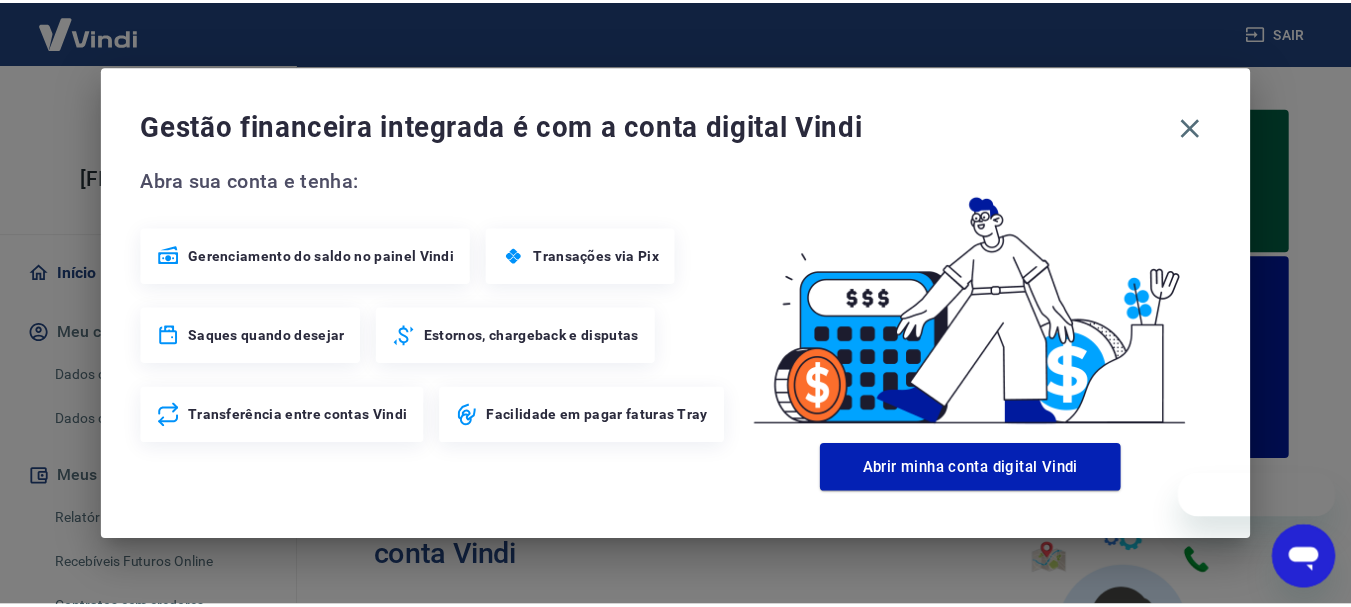 scroll, scrollTop: 0, scrollLeft: 0, axis: both 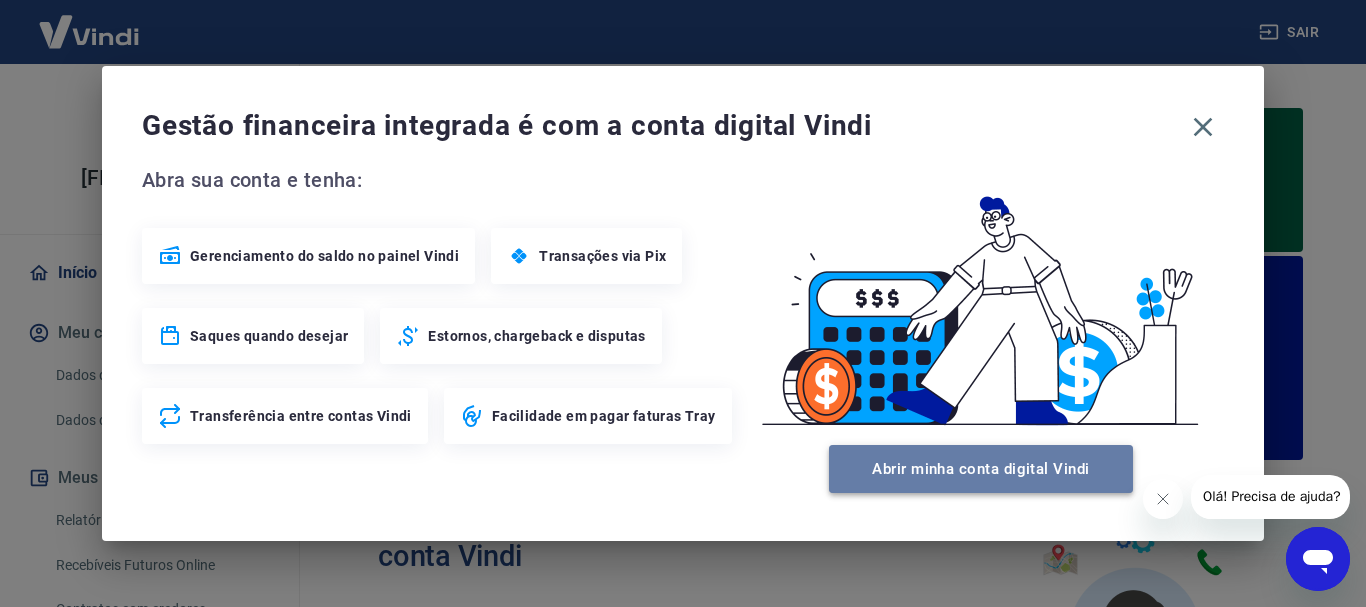 click on "Abrir minha conta digital Vindi" at bounding box center (981, 469) 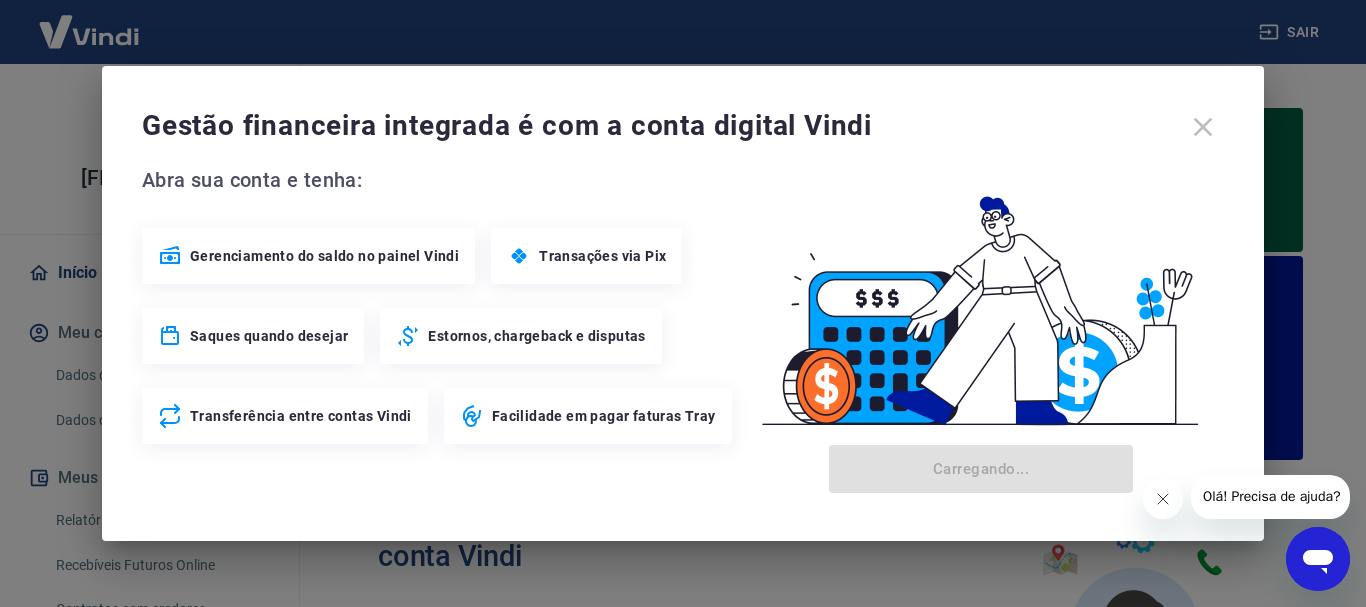 click 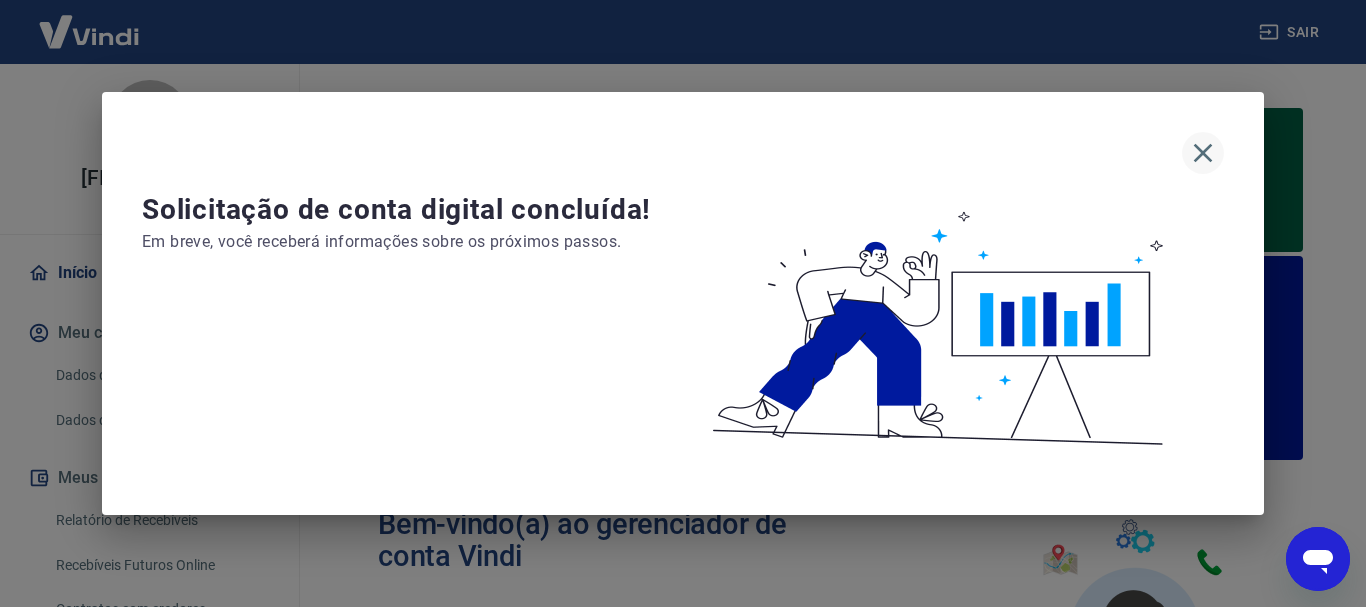 click 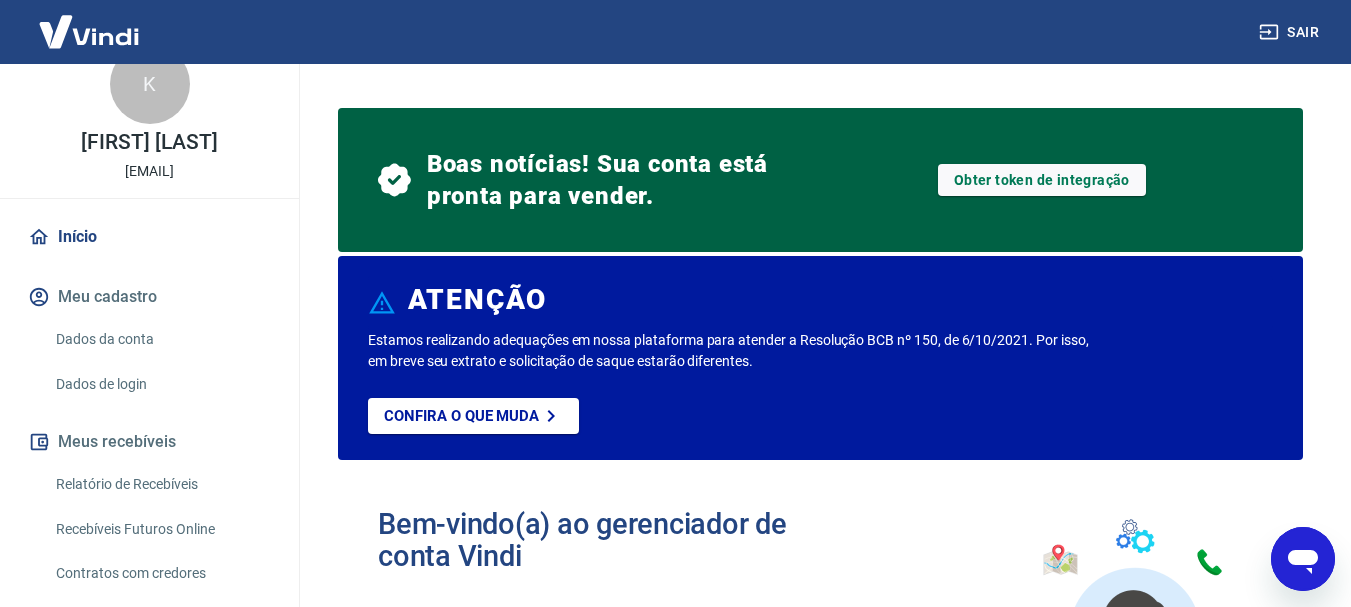 scroll, scrollTop: 100, scrollLeft: 0, axis: vertical 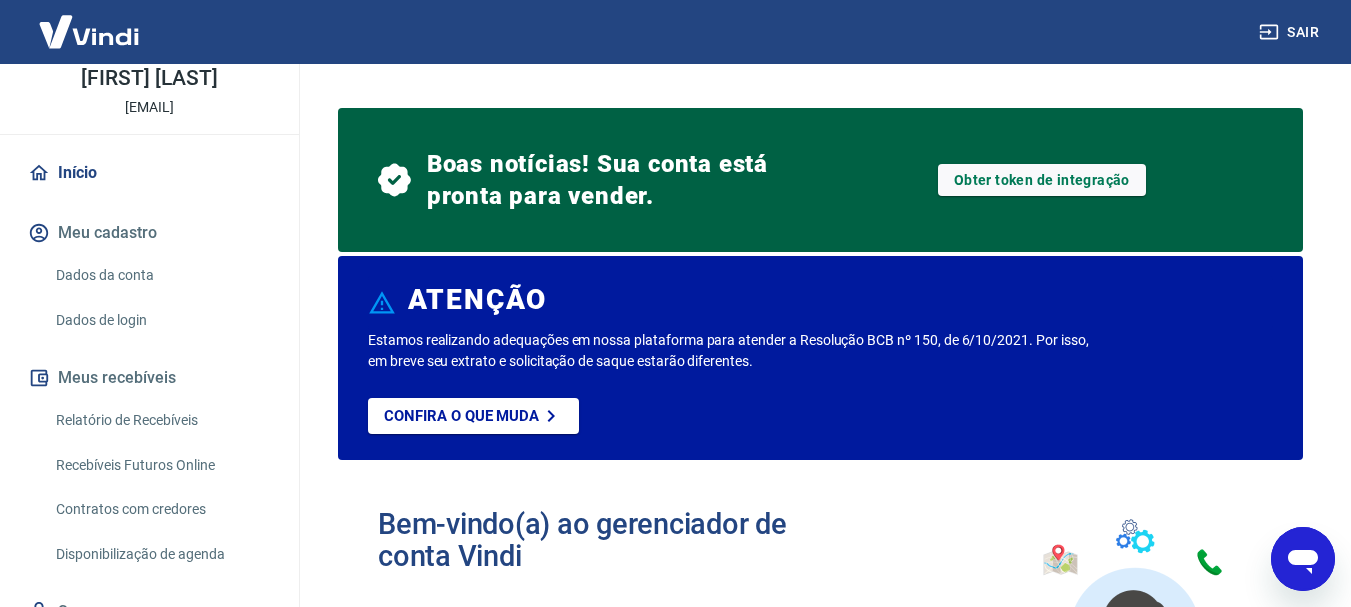 click on "Meu cadastro" at bounding box center (149, 233) 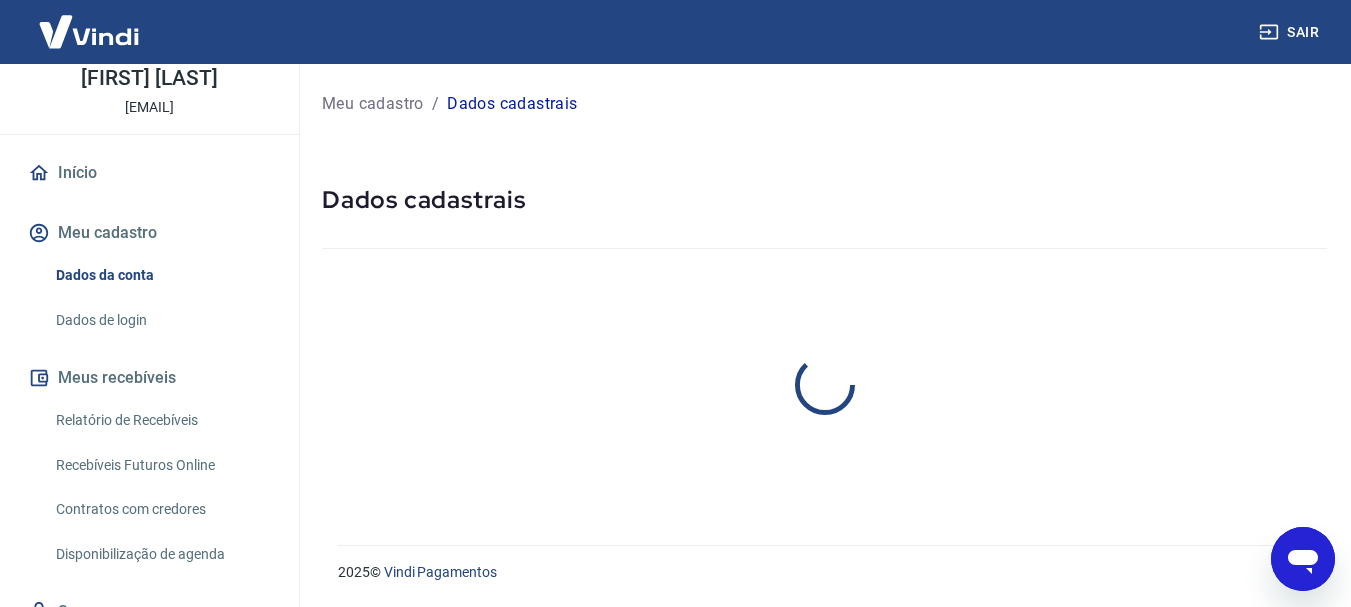 select on "SP" 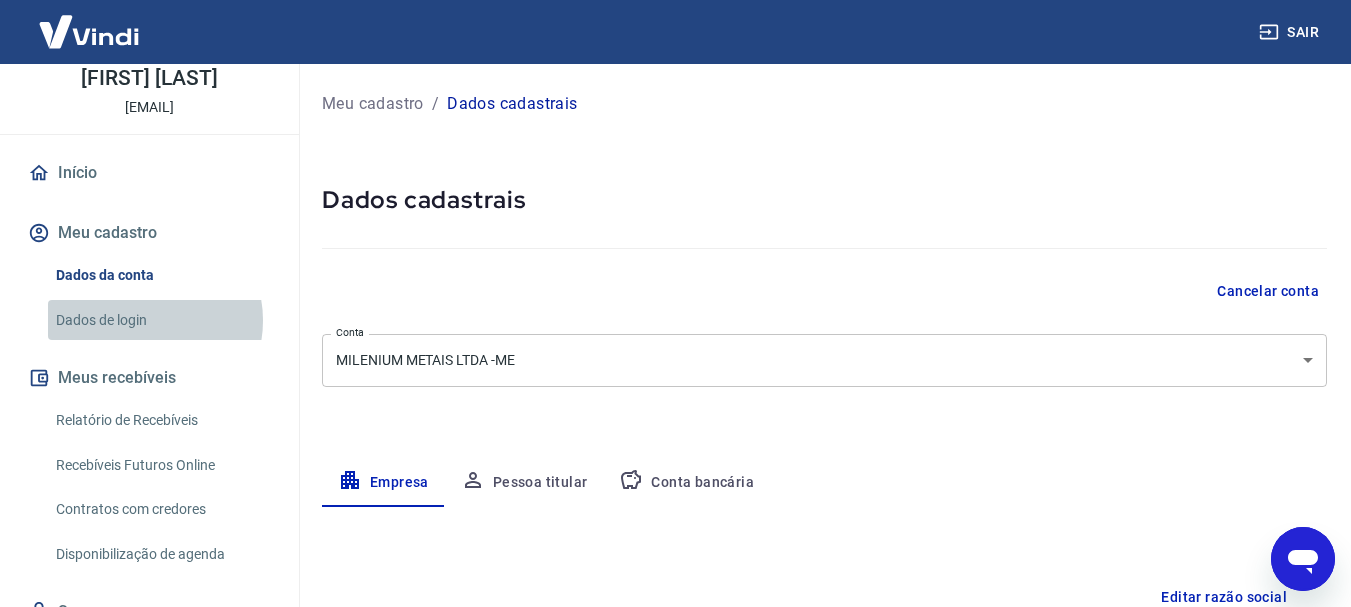 click on "Dados de login" at bounding box center (161, 320) 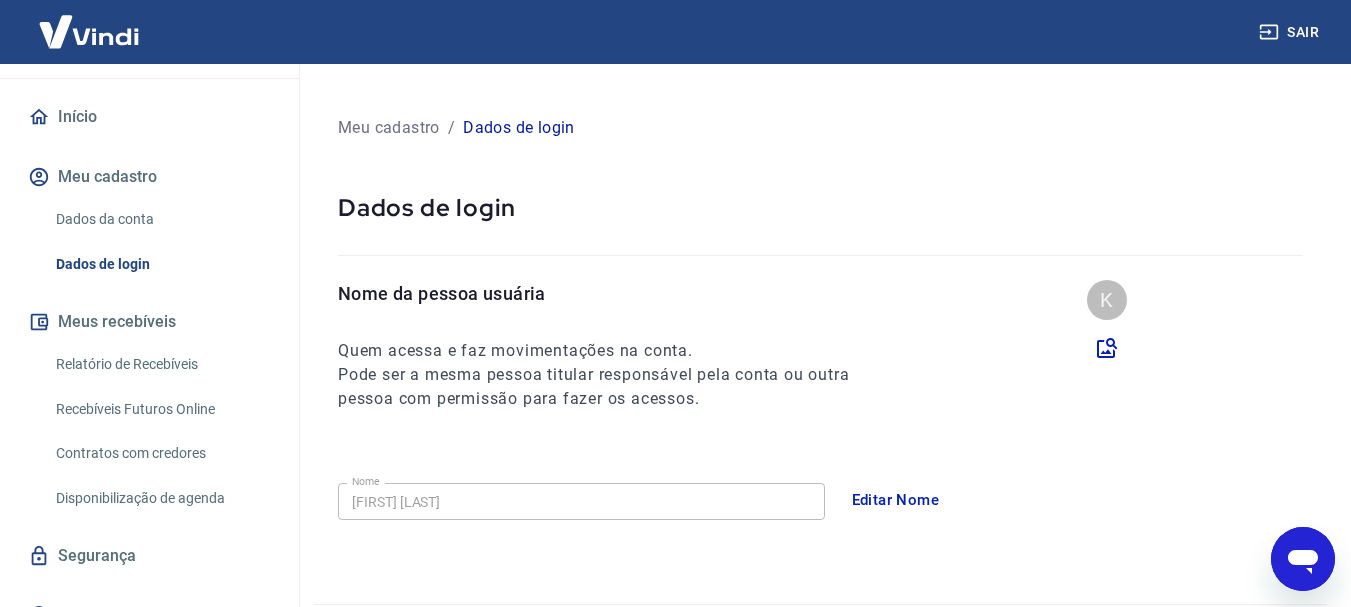 scroll, scrollTop: 187, scrollLeft: 0, axis: vertical 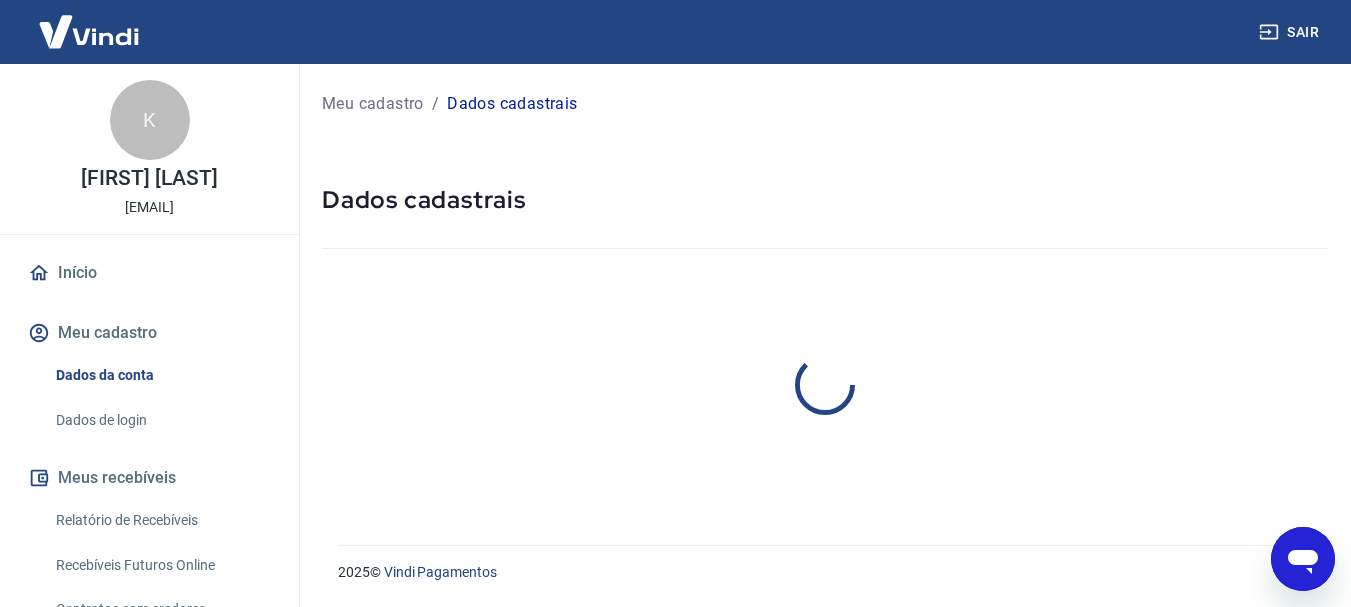 select on "SP" 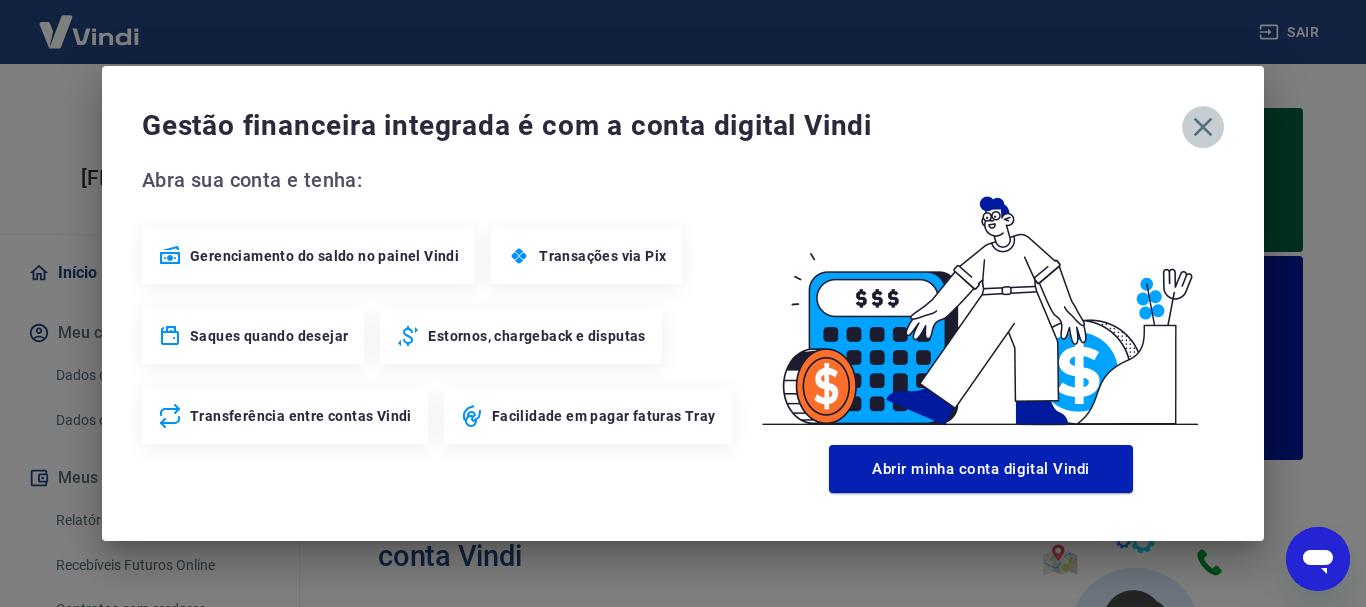 click 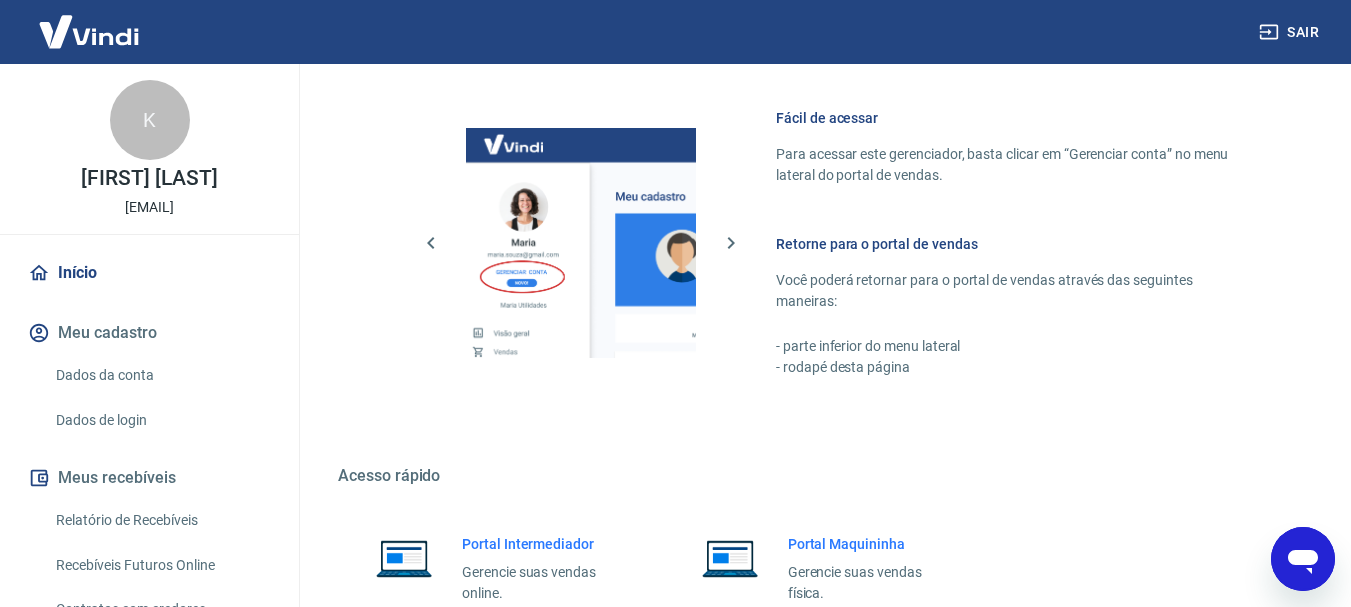 scroll, scrollTop: 1389, scrollLeft: 0, axis: vertical 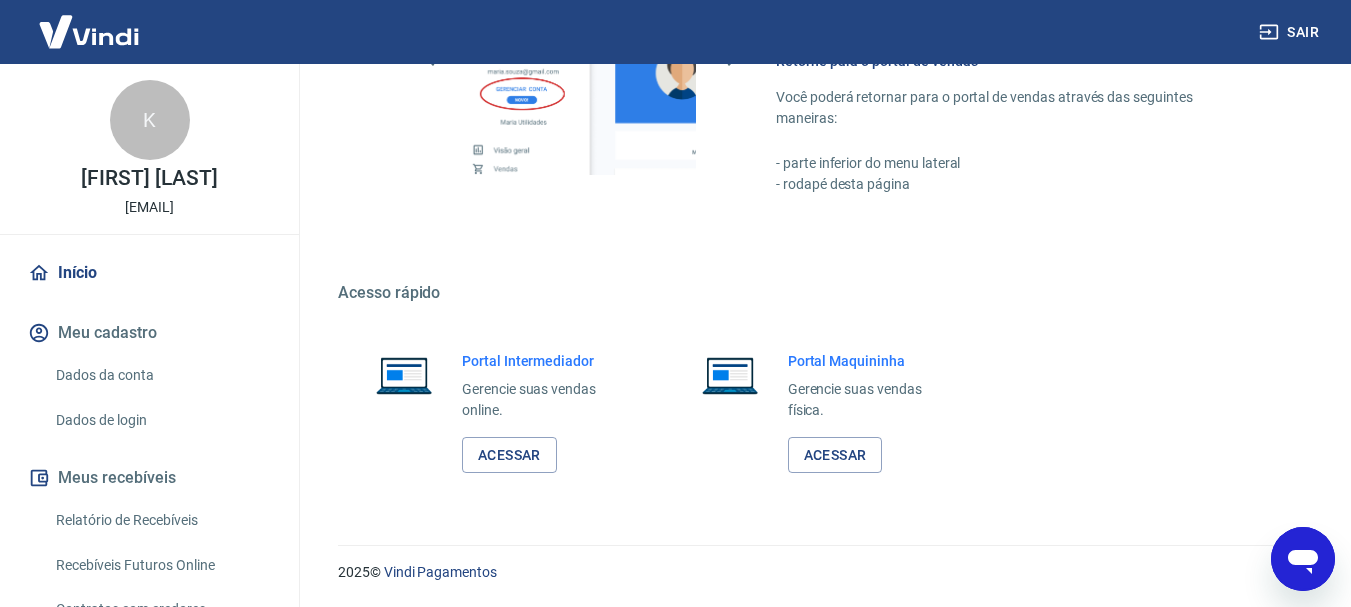 click on "Início" at bounding box center [149, 273] 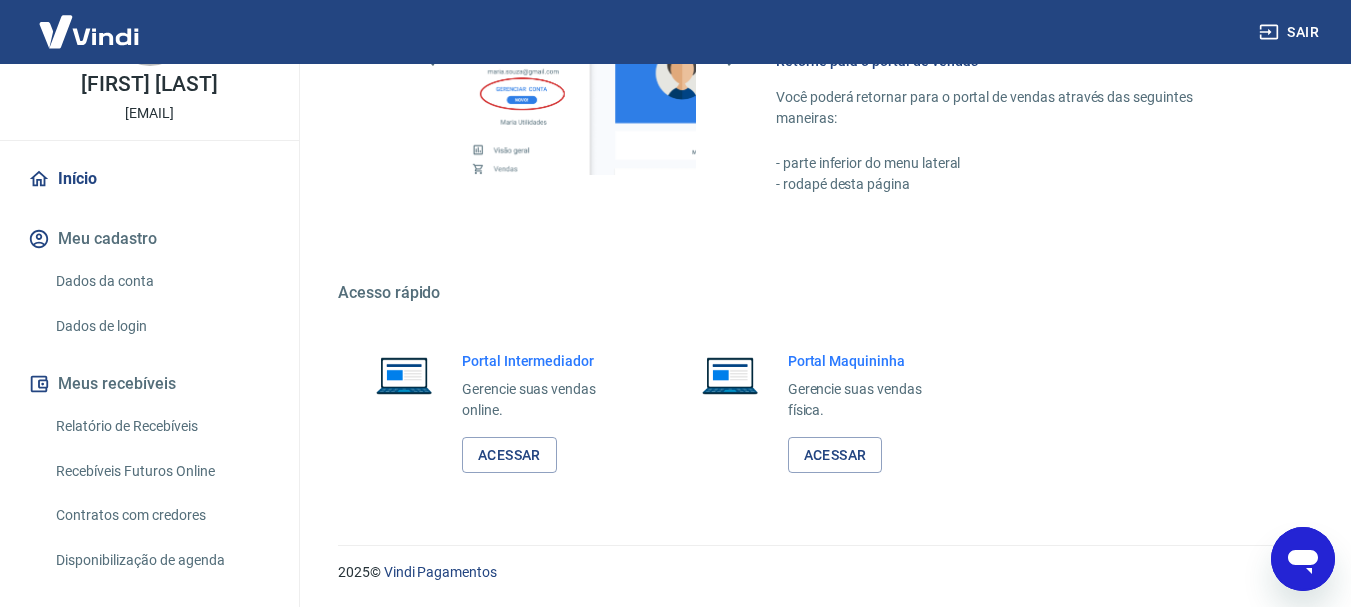 scroll, scrollTop: 187, scrollLeft: 0, axis: vertical 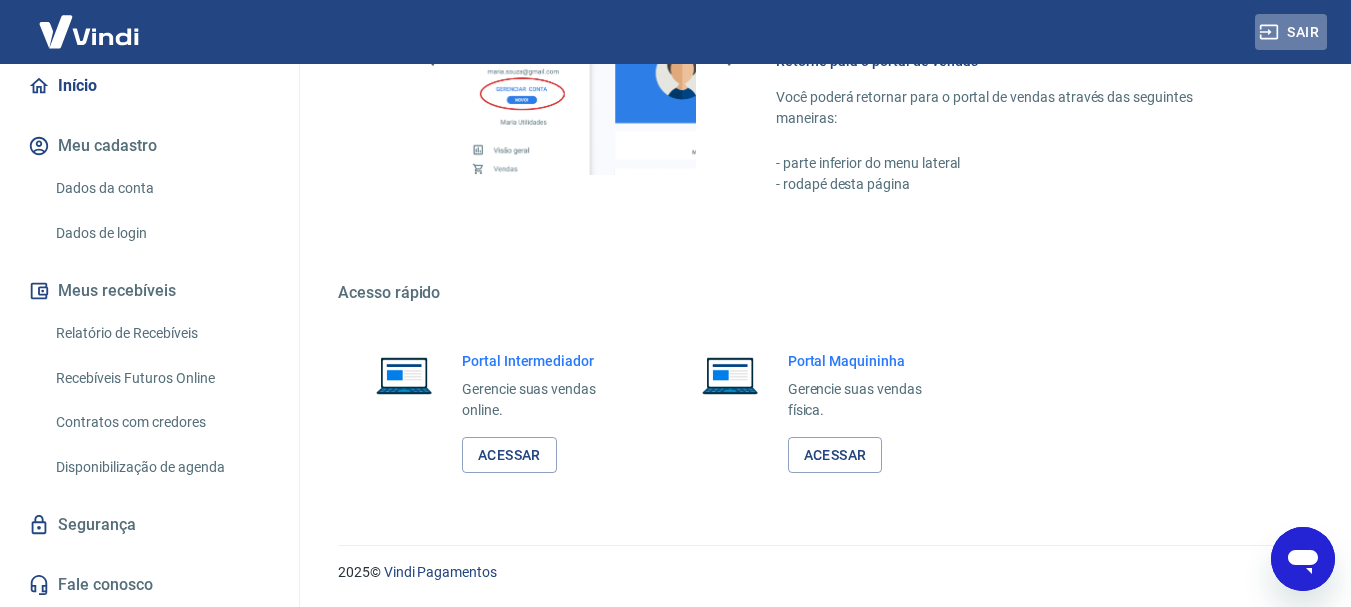 click on "Sair" at bounding box center [1291, 32] 